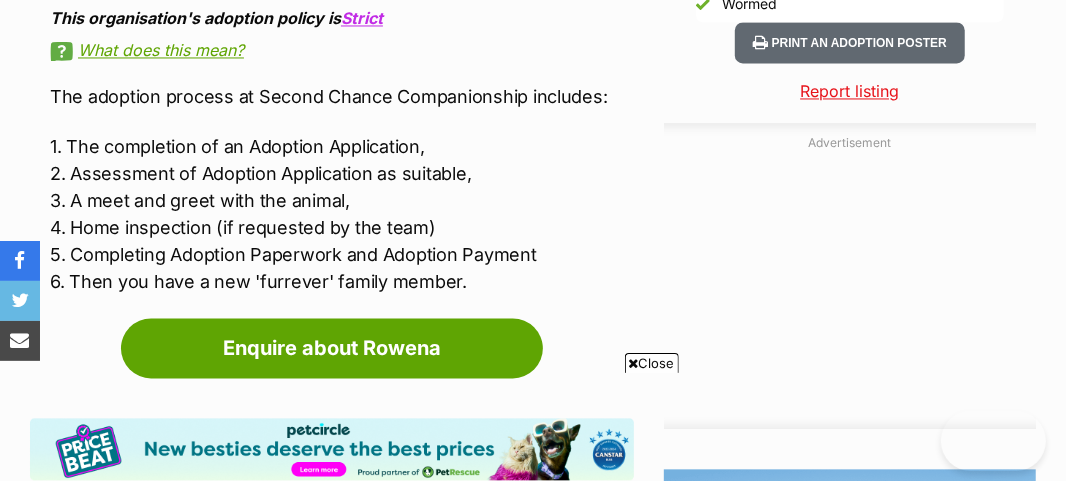 scroll, scrollTop: 1944, scrollLeft: 0, axis: vertical 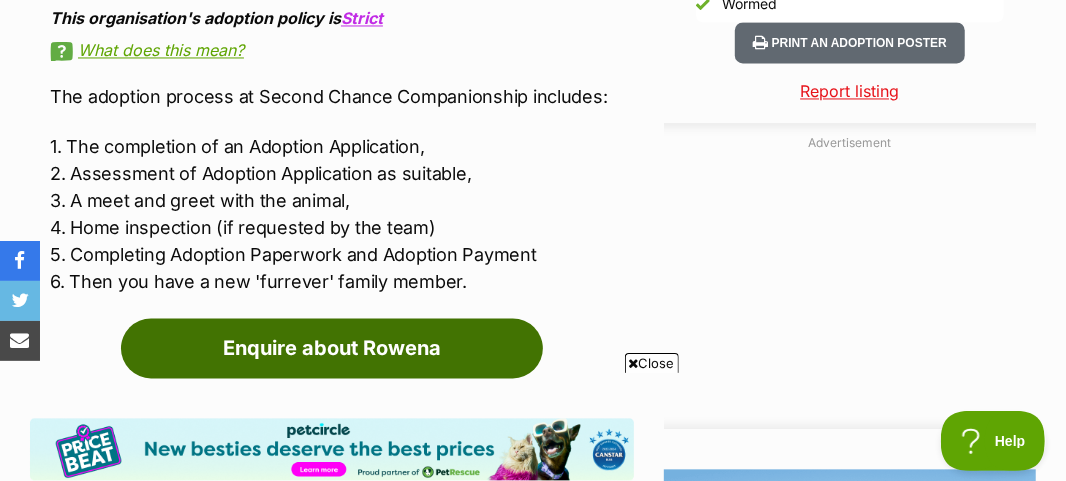 click on "Enquire about Rowena" at bounding box center (332, 348) 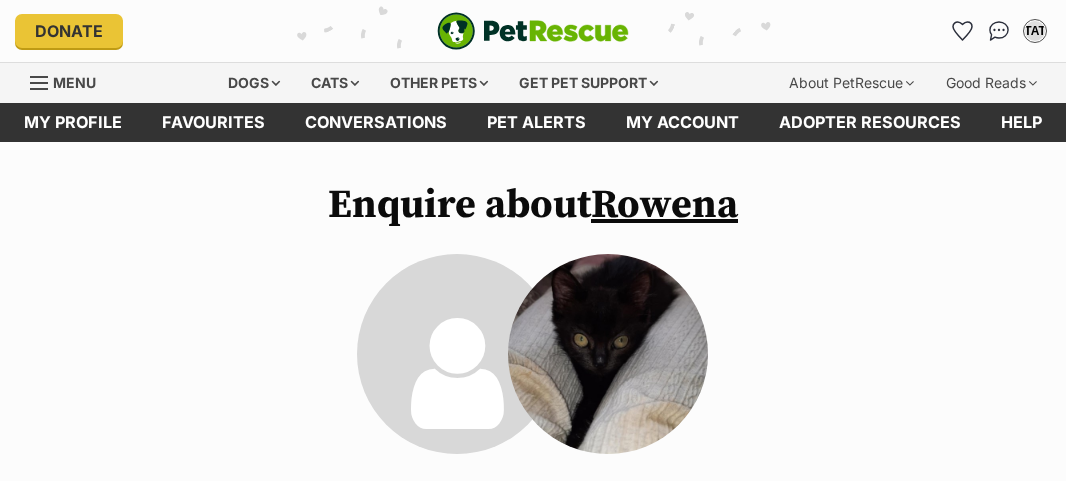 scroll, scrollTop: 0, scrollLeft: 0, axis: both 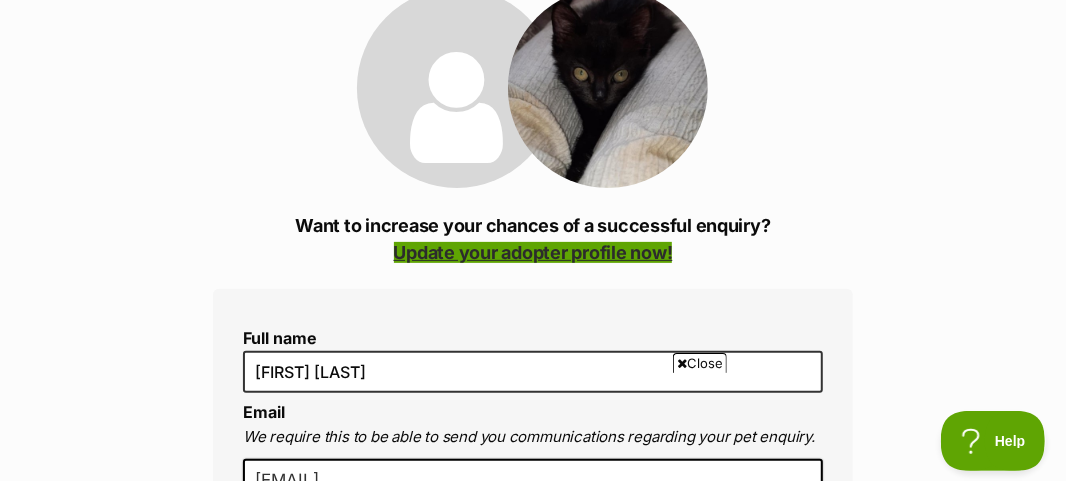 click on "Update your adopter profile now!" at bounding box center (533, 252) 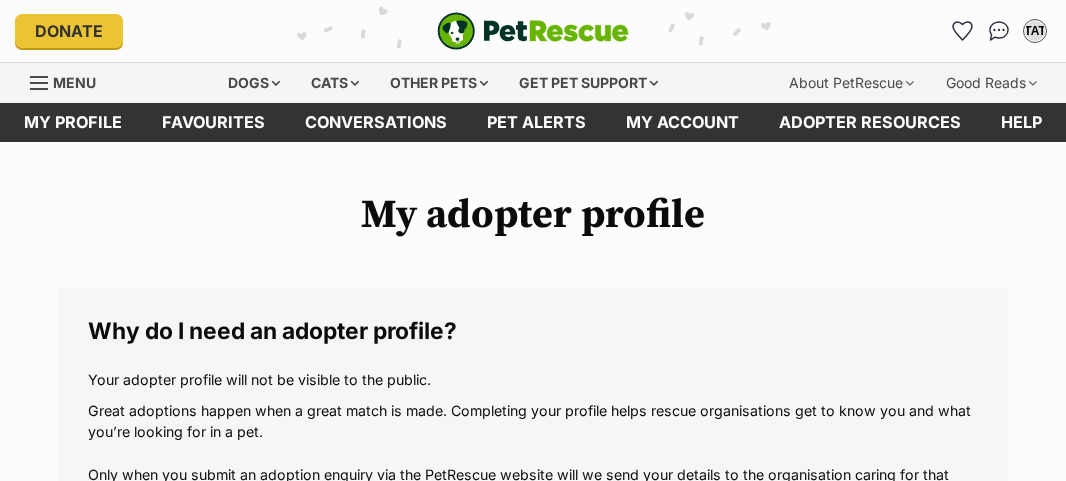 scroll, scrollTop: 0, scrollLeft: 0, axis: both 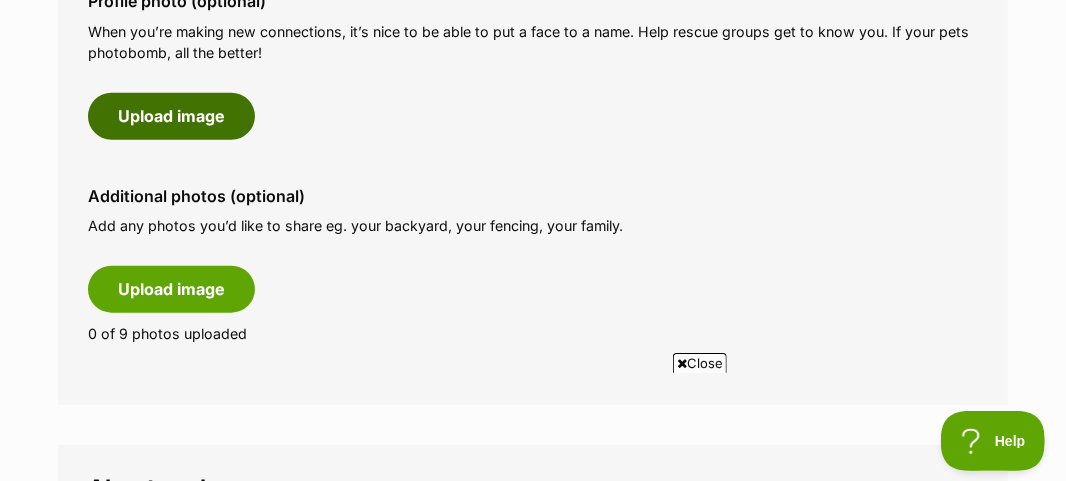 click on "Upload image" at bounding box center [171, 116] 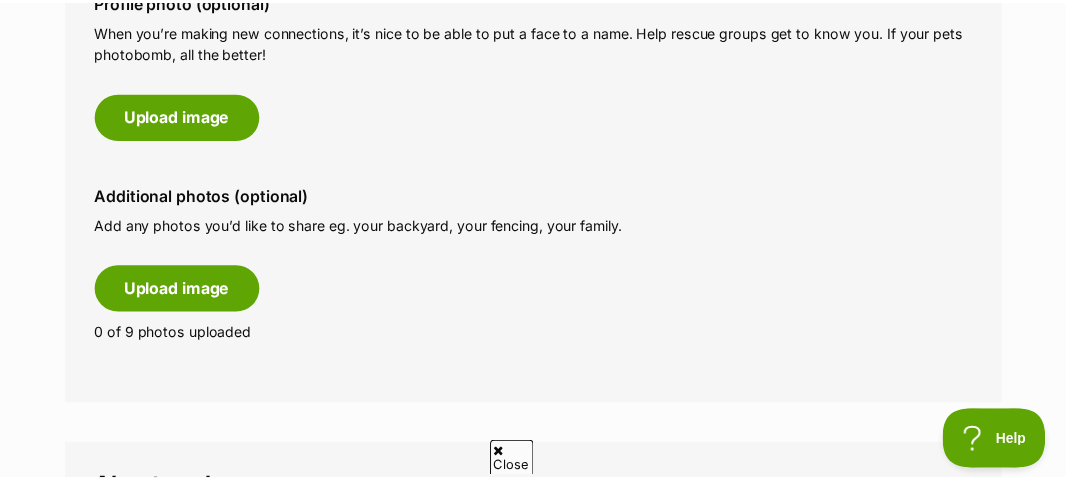 scroll, scrollTop: 0, scrollLeft: 0, axis: both 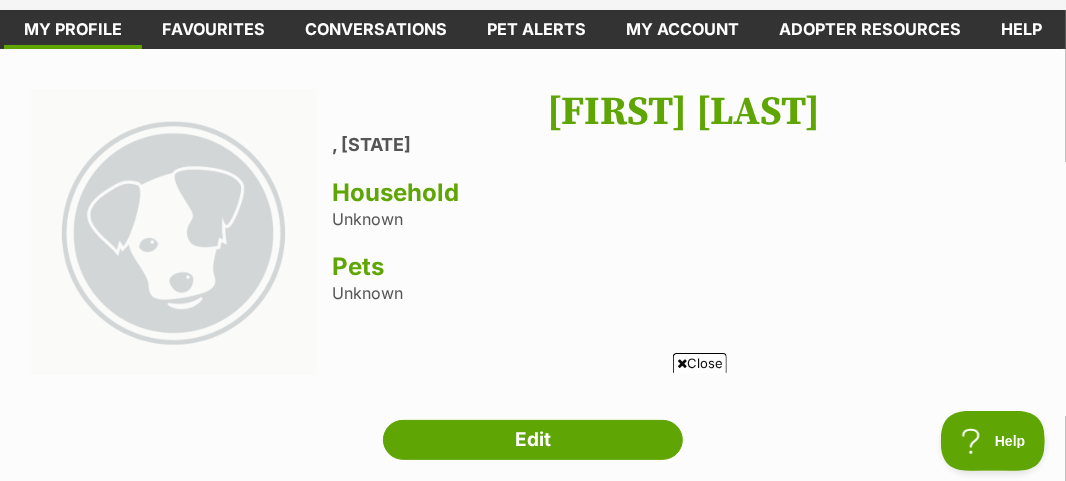 click on "Nicole Higgins
,
Queensland
Household
Unknown
Pets
Unknown" at bounding box center [684, 234] 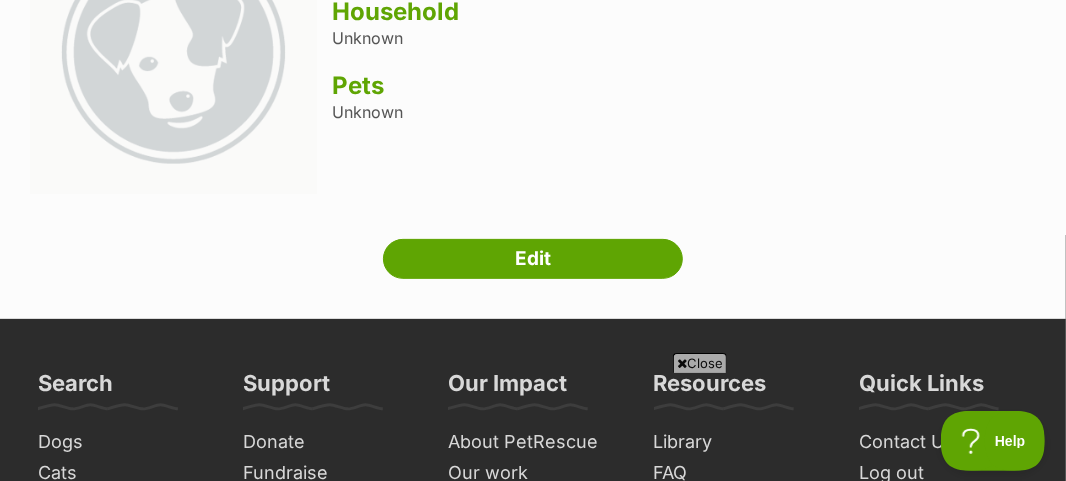 scroll, scrollTop: 293, scrollLeft: 0, axis: vertical 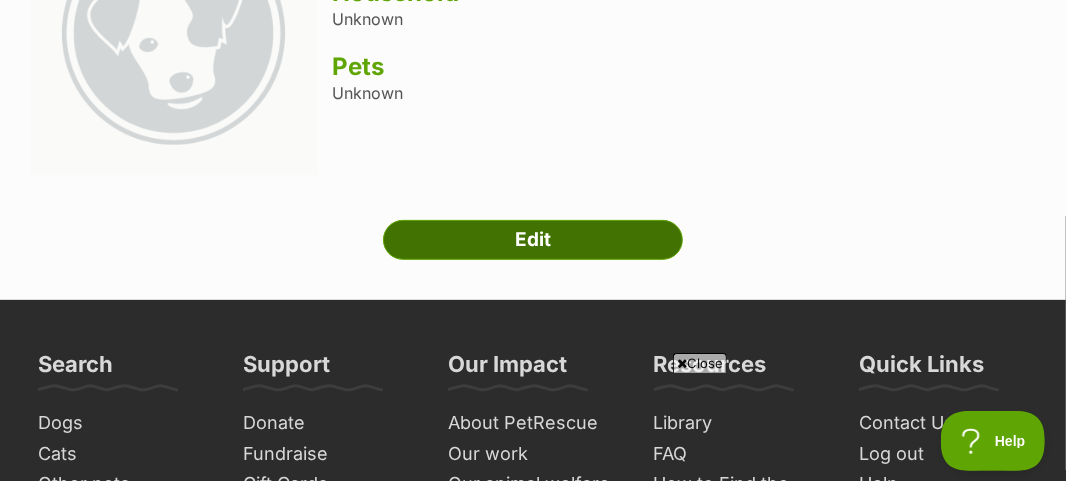 click on "Edit" at bounding box center (533, 240) 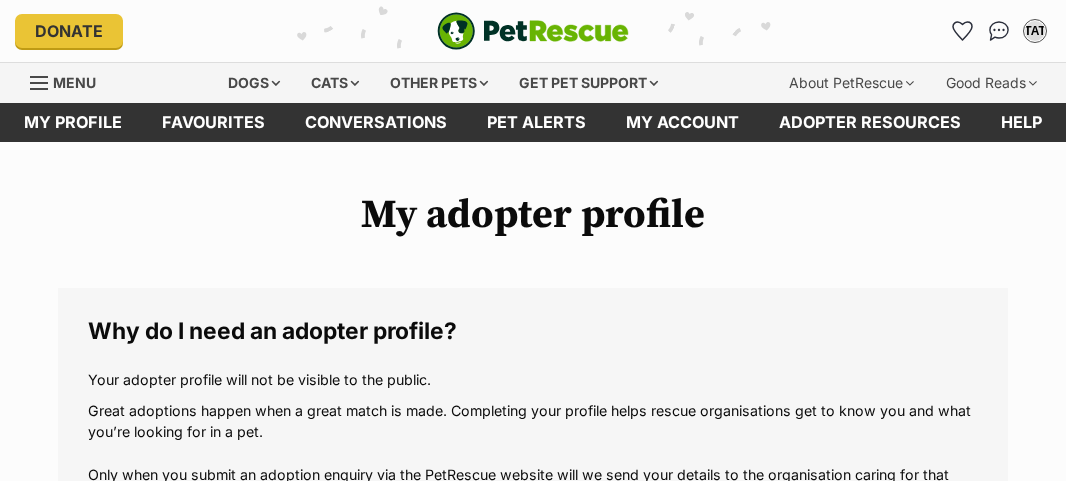 scroll, scrollTop: 0, scrollLeft: 0, axis: both 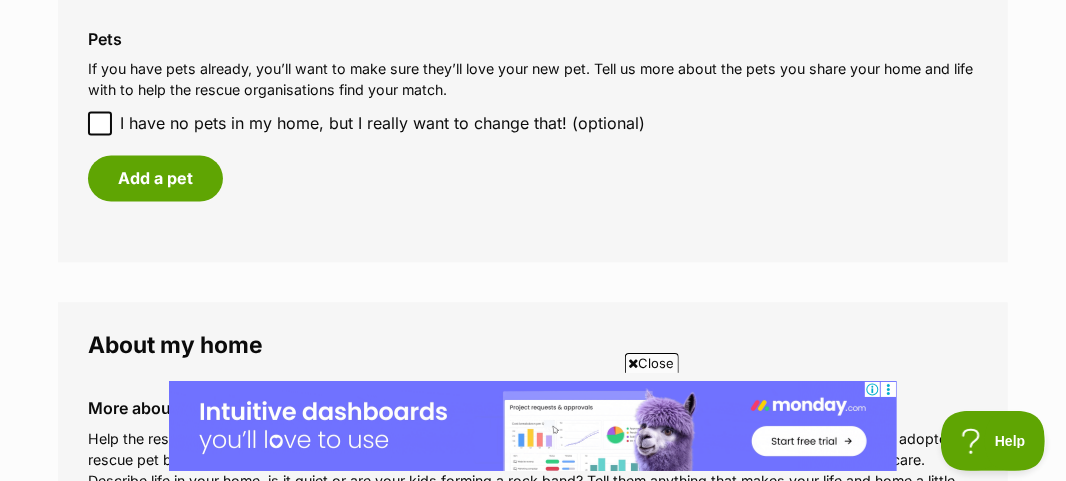 click 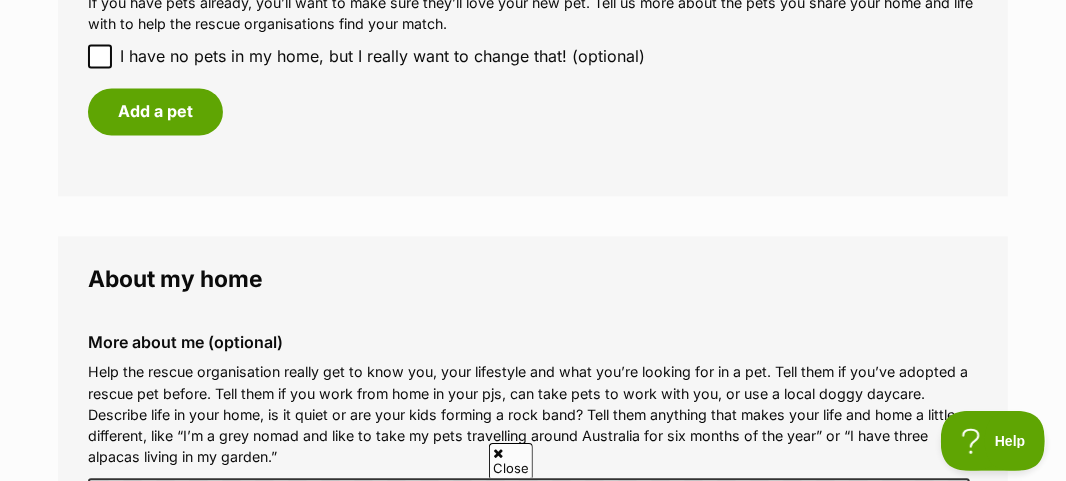 scroll, scrollTop: 0, scrollLeft: 0, axis: both 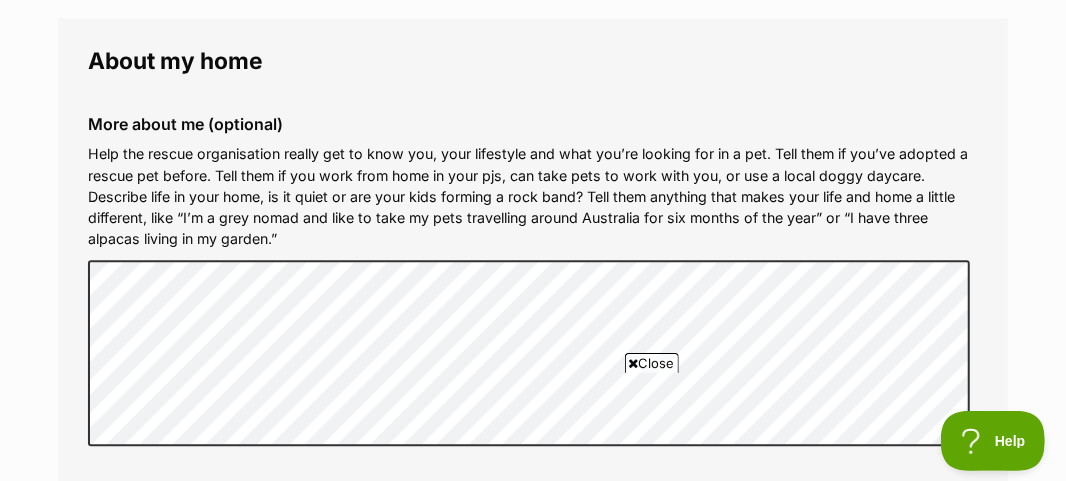click on "Add a pet" at bounding box center (155, -107) 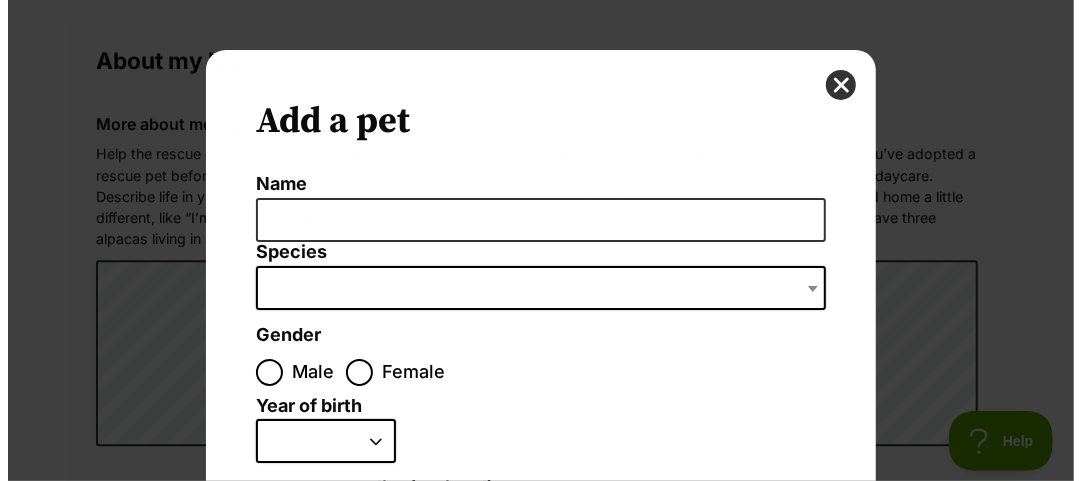scroll, scrollTop: 0, scrollLeft: 0, axis: both 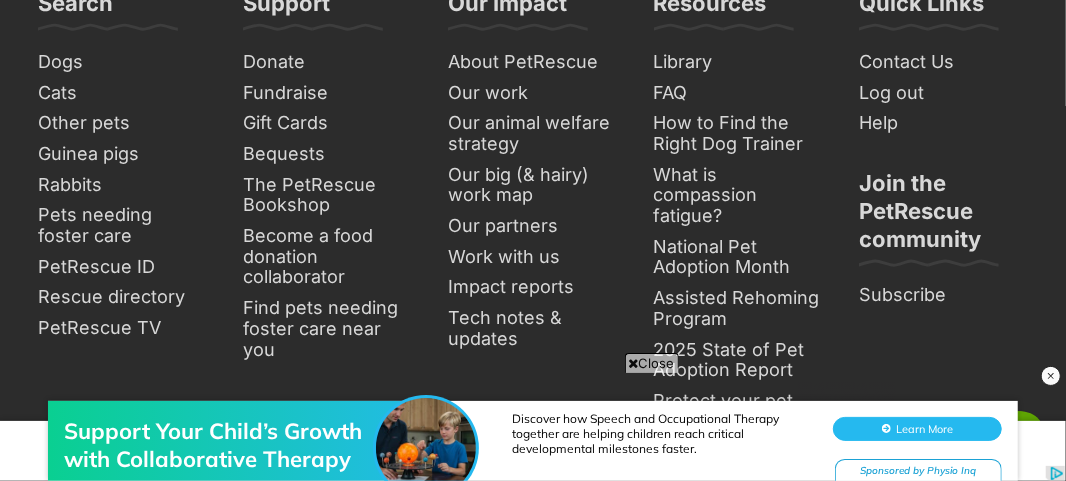 click on "Update my profile" at bounding box center [533, -134] 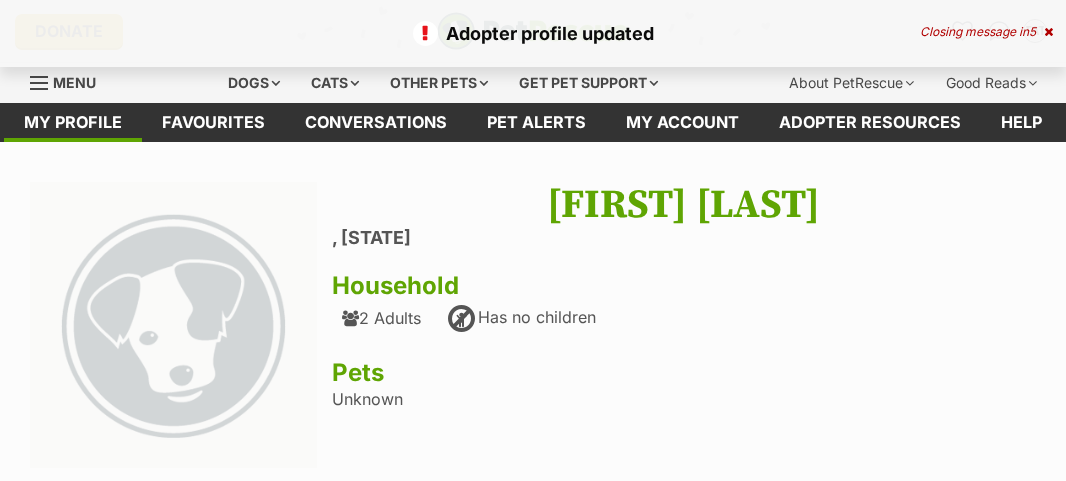 scroll, scrollTop: 0, scrollLeft: 0, axis: both 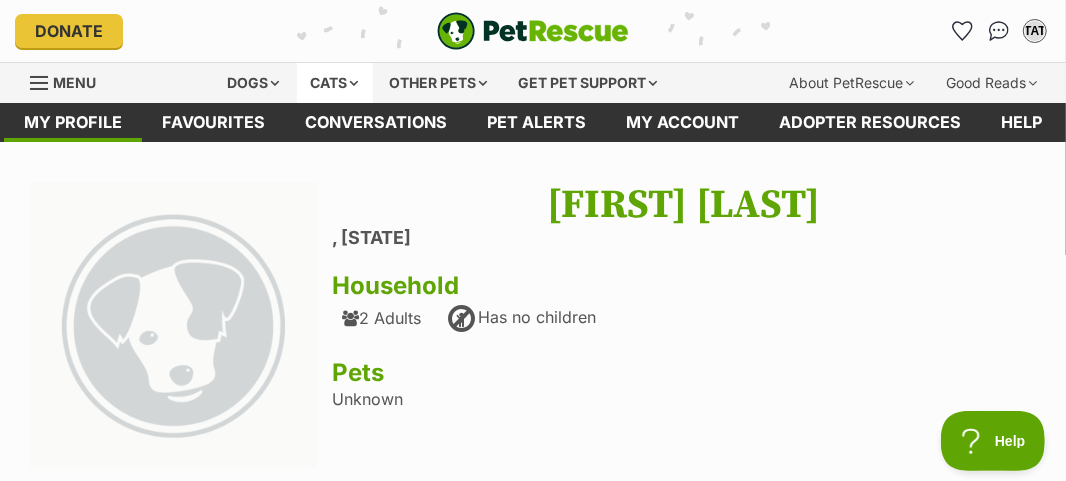 click on "Cats" at bounding box center [335, 83] 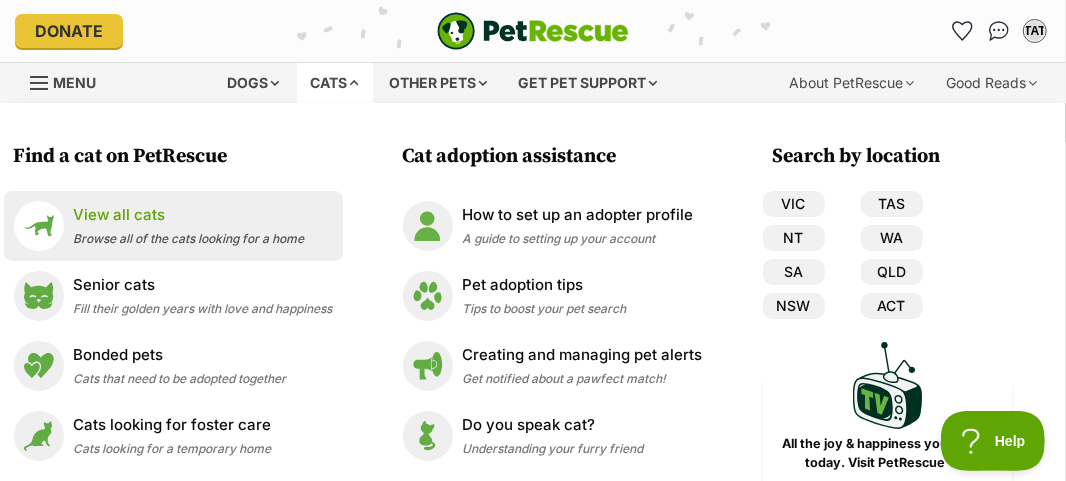 click on "View all cats" at bounding box center (189, 215) 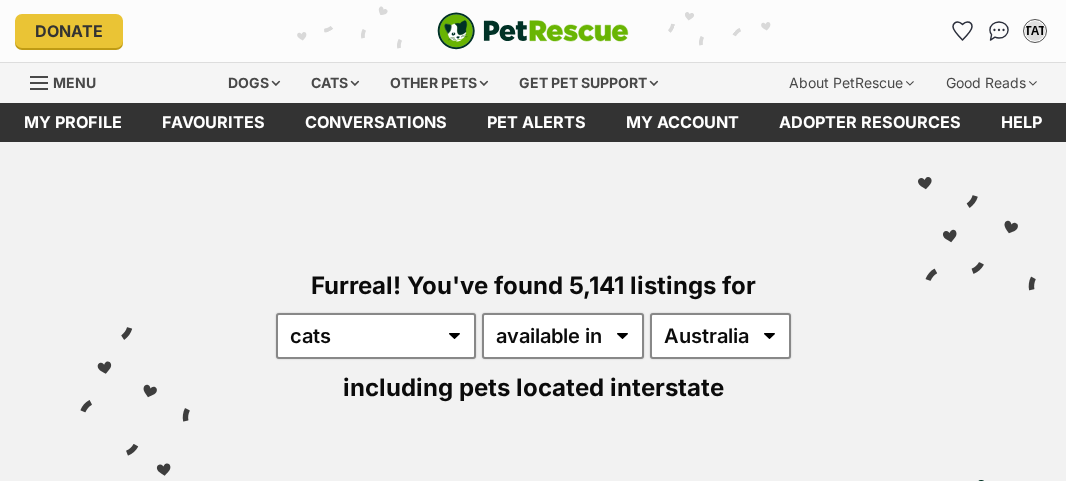 scroll, scrollTop: 0, scrollLeft: 0, axis: both 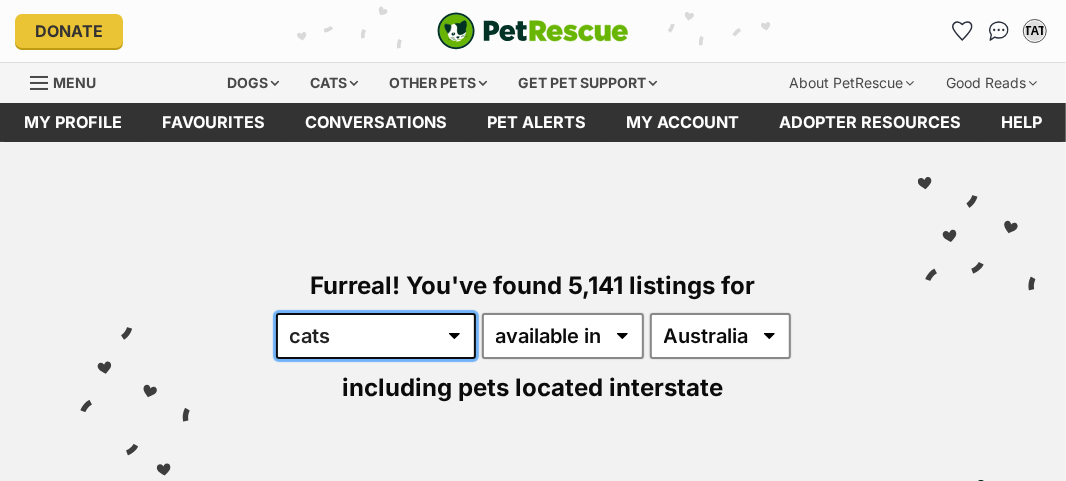 click on "any type of pet
cats
dogs
other pets" at bounding box center (376, 336) 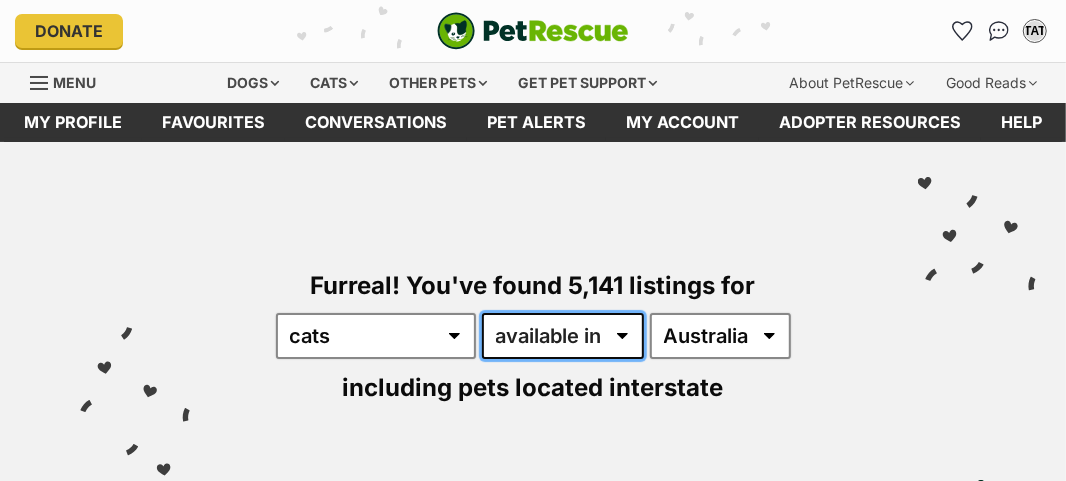 click on "available in
located in" at bounding box center (563, 336) 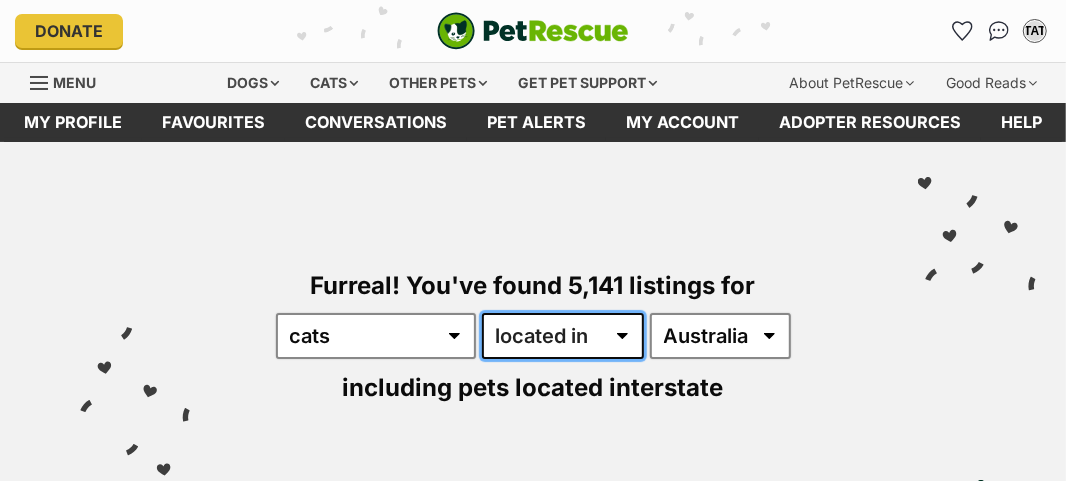 click on "available in
located in" at bounding box center [563, 336] 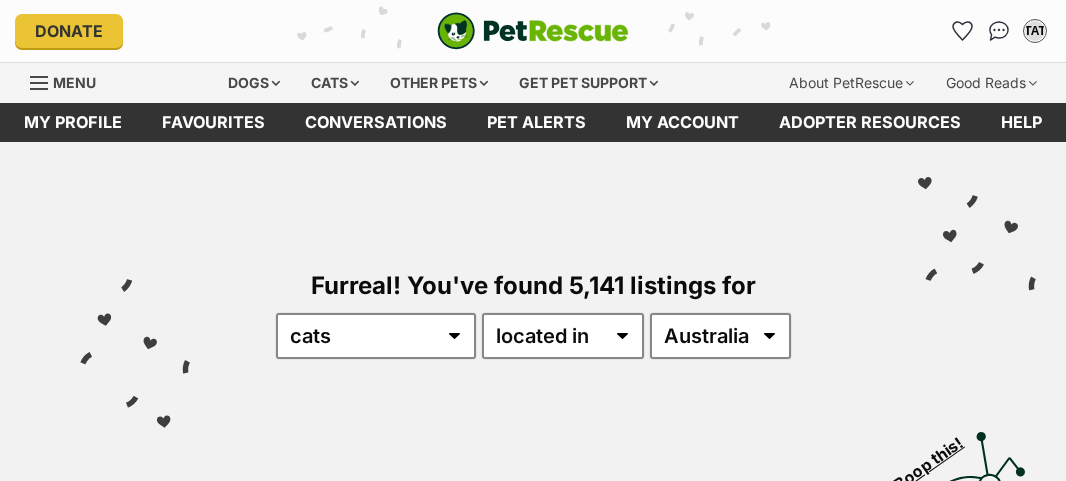 scroll, scrollTop: 0, scrollLeft: 0, axis: both 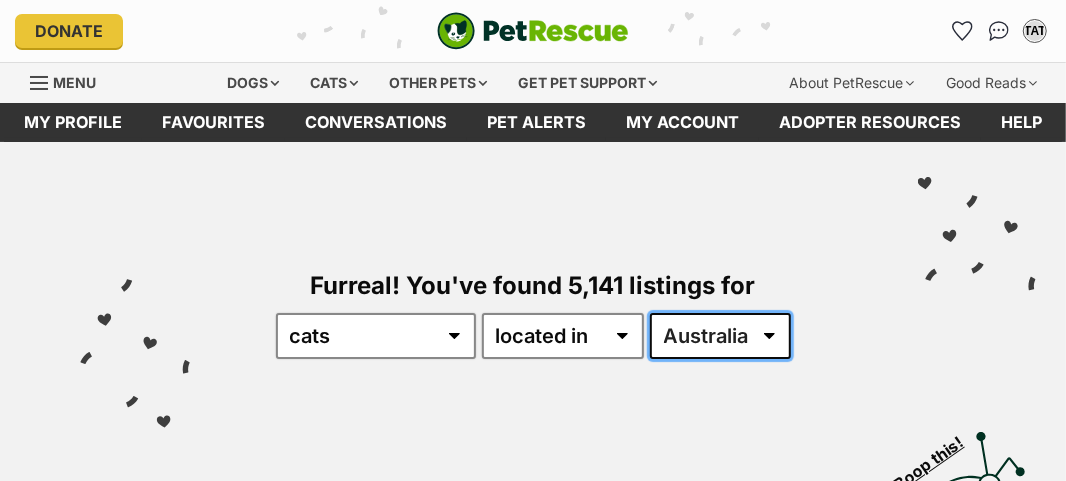 click on "Australia
ACT
NSW
NT
QLD
SA
TAS
VIC
WA" at bounding box center [720, 336] 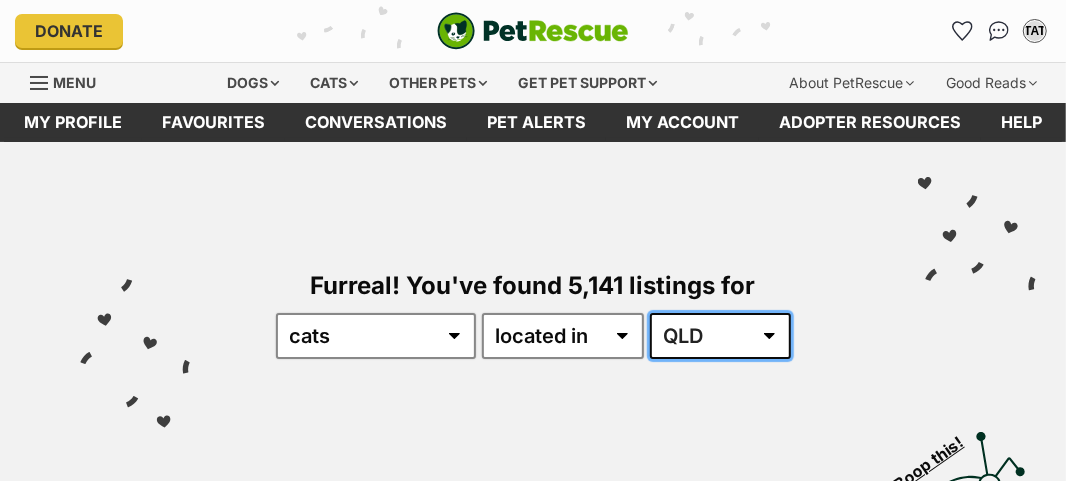 click on "Australia
ACT
NSW
NT
QLD
SA
TAS
VIC
WA" at bounding box center (720, 336) 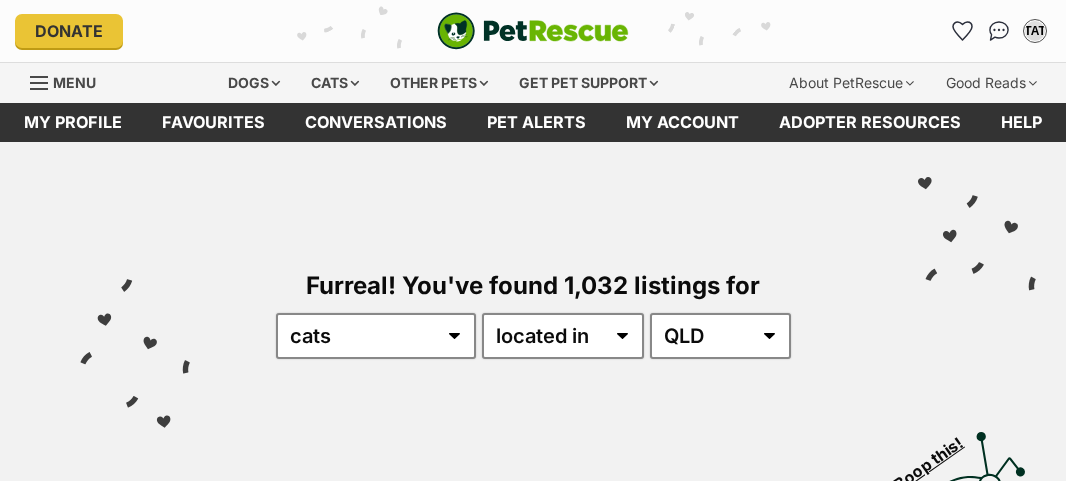 scroll, scrollTop: 0, scrollLeft: 0, axis: both 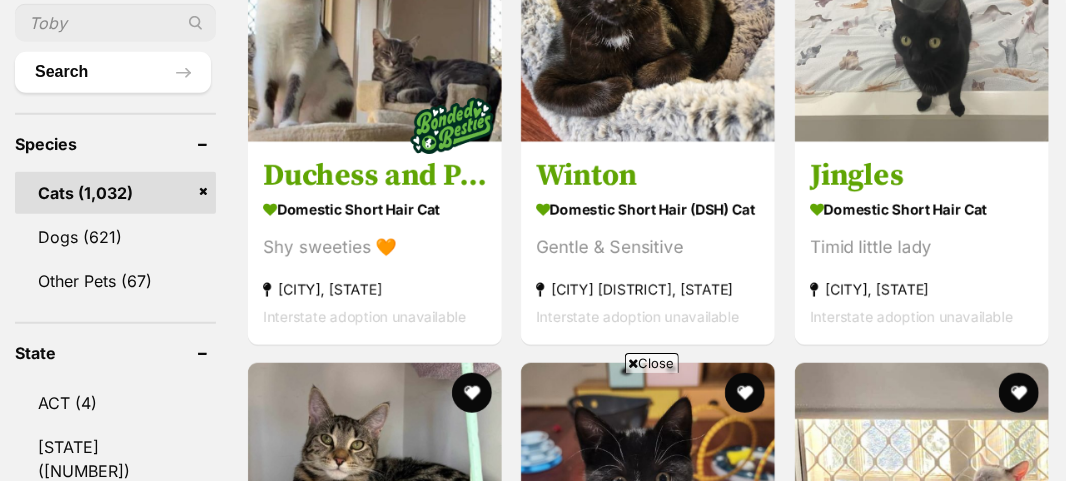 click at bounding box center (115, 23) 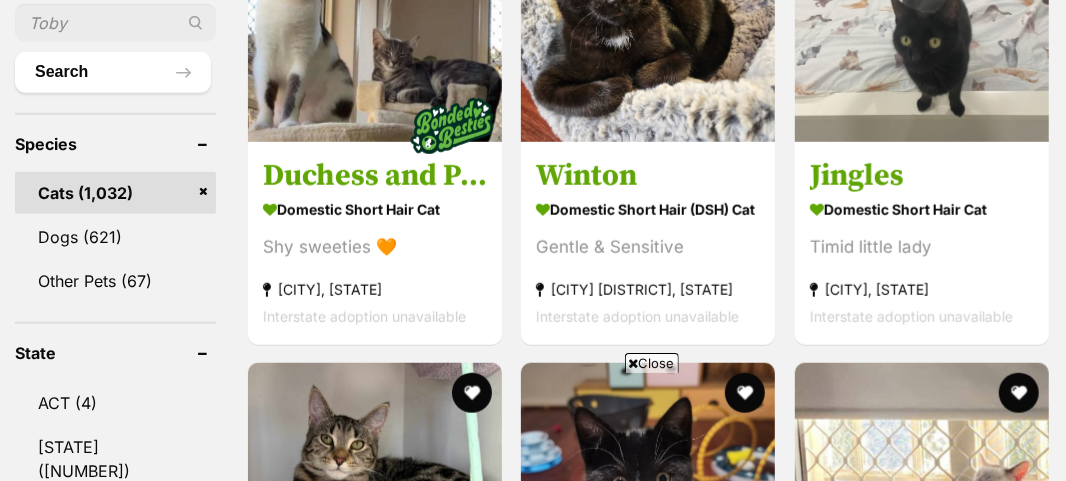 scroll, scrollTop: 0, scrollLeft: 0, axis: both 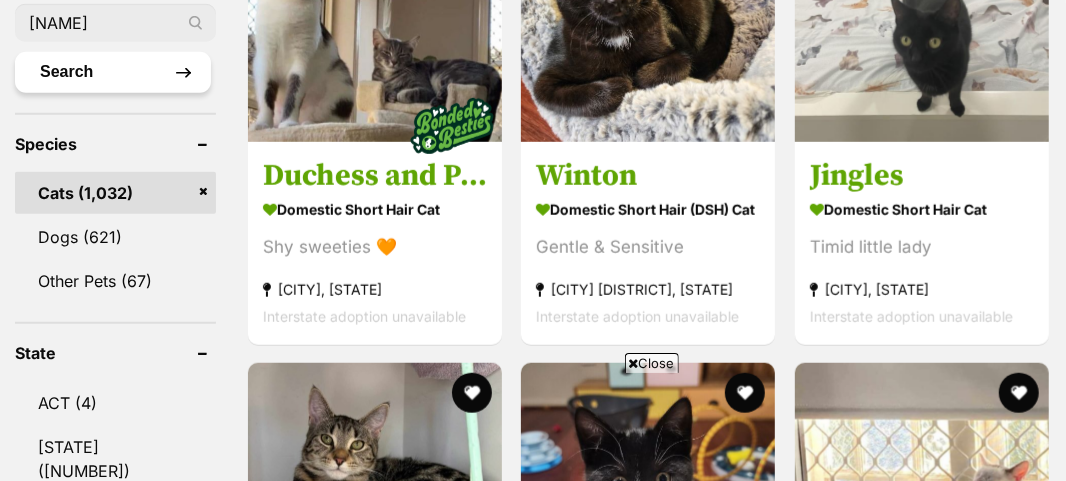 click on "Search" at bounding box center [113, 72] 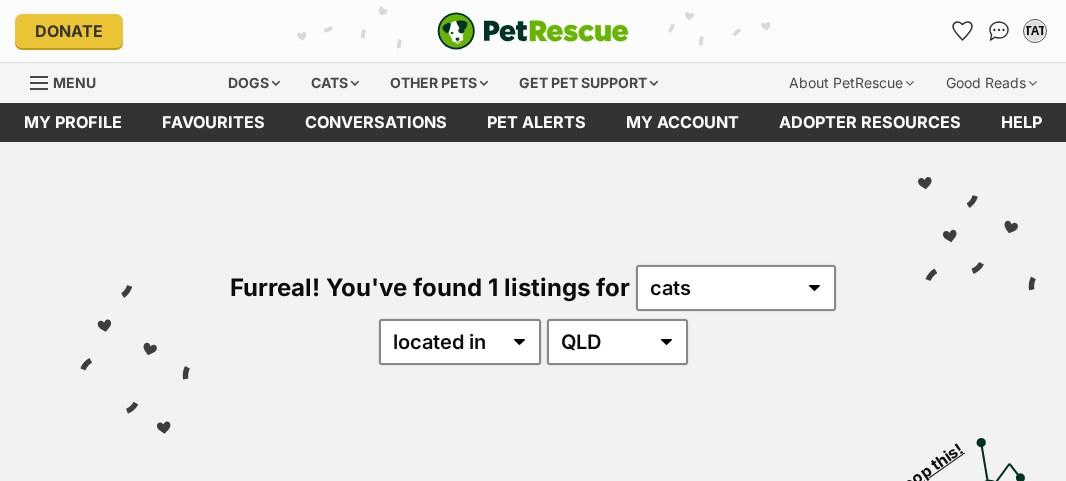 scroll, scrollTop: 0, scrollLeft: 0, axis: both 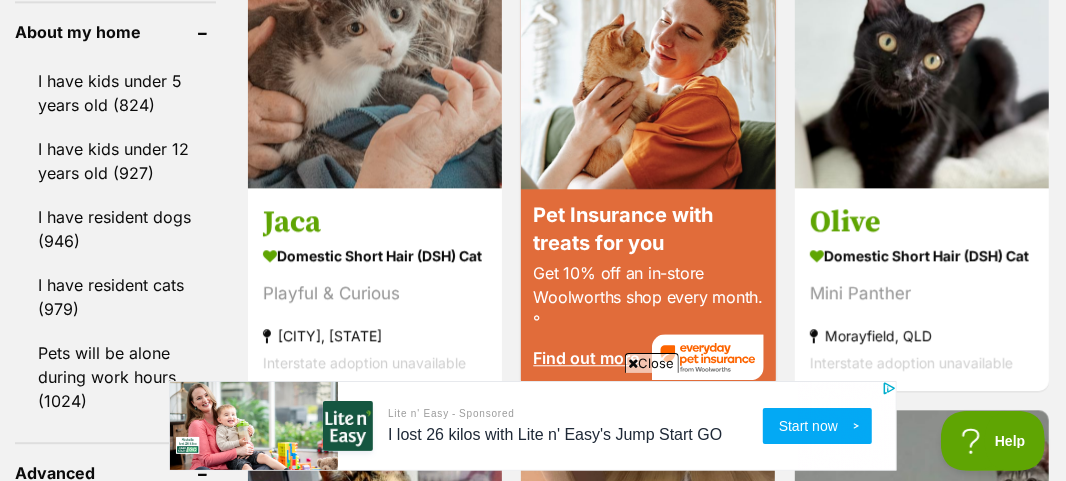click on "Kitten (147)" at bounding box center [115, -128] 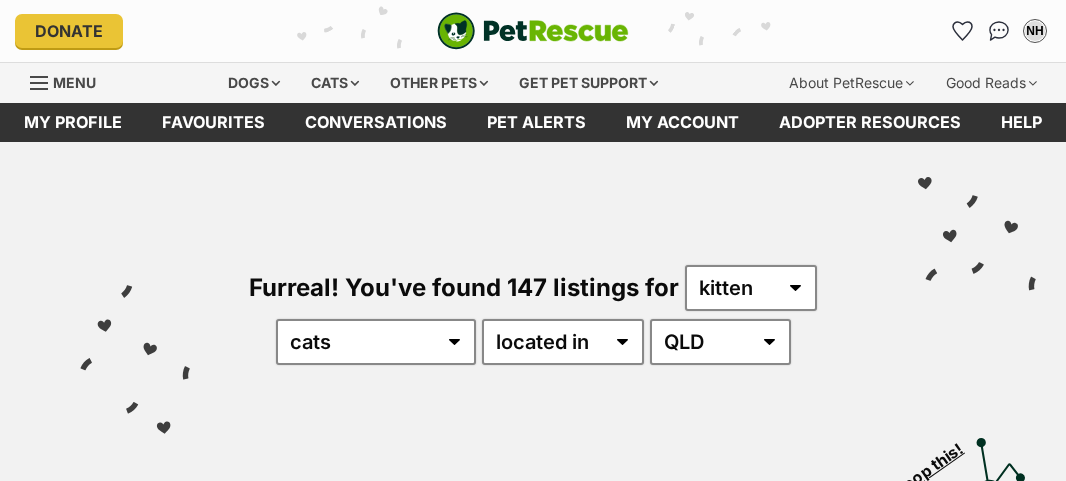 scroll, scrollTop: 0, scrollLeft: 0, axis: both 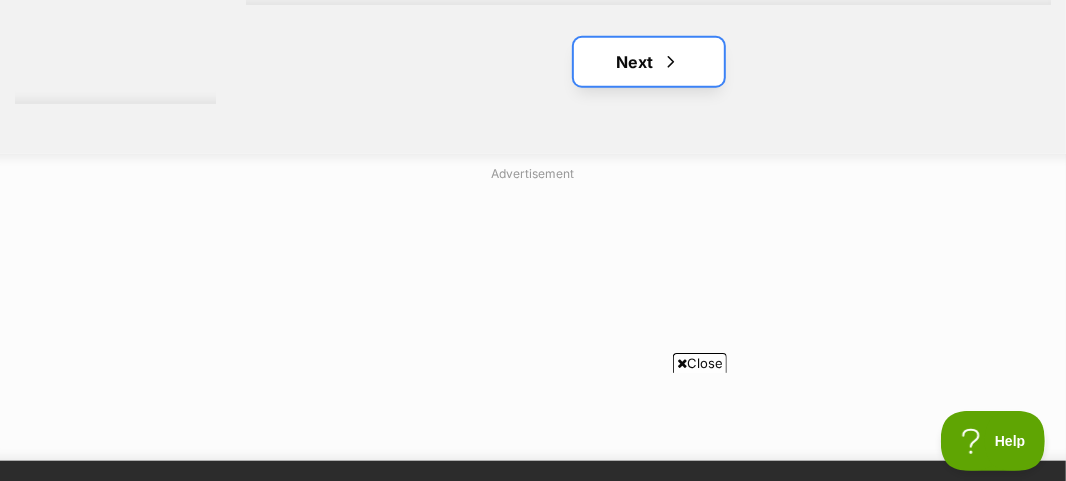 click at bounding box center [671, 62] 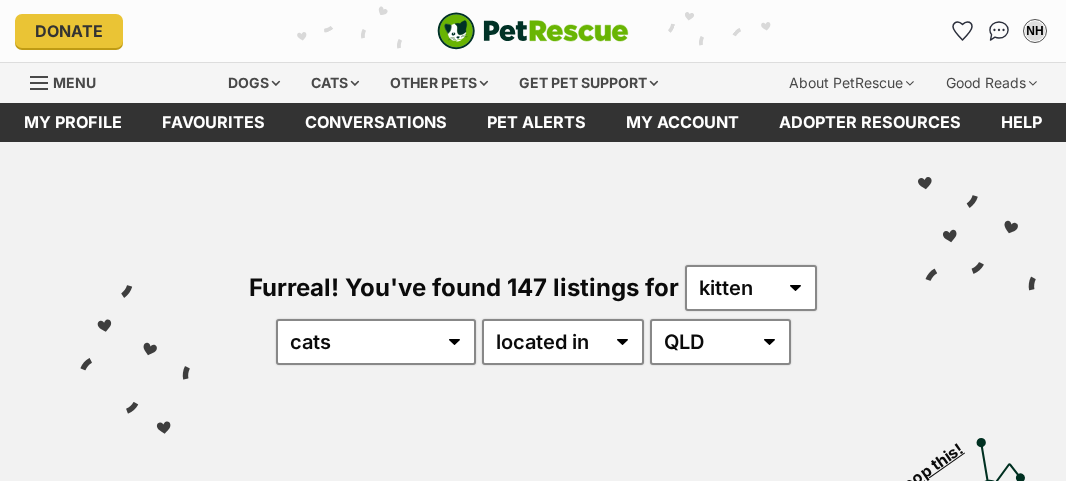 scroll, scrollTop: 0, scrollLeft: 0, axis: both 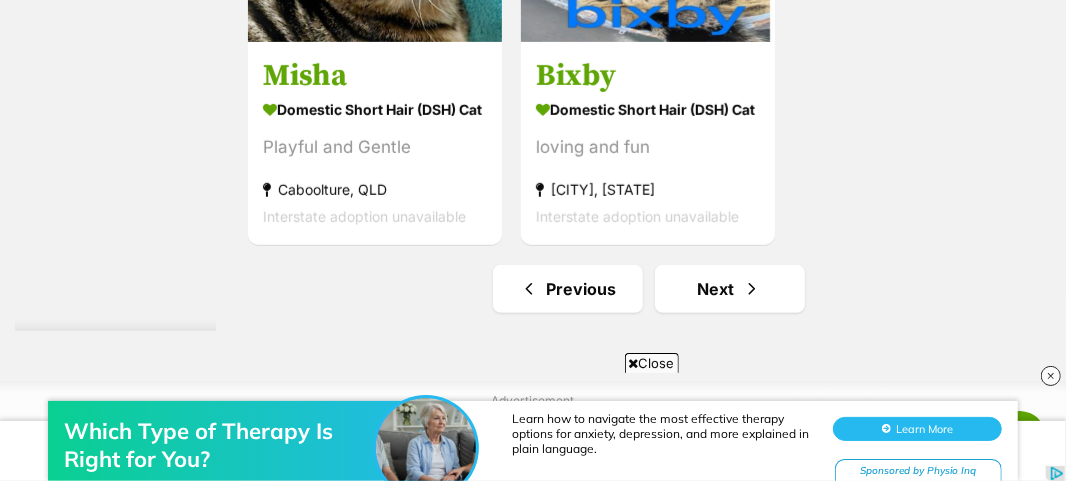 click on "Which Type of Therapy Is Right for You?
Learn how to navigate the most effective therapy options for anxiety, depression, and more explained in plain language.
Learn More
Sponsored by Physio Inq" at bounding box center [533, 420] 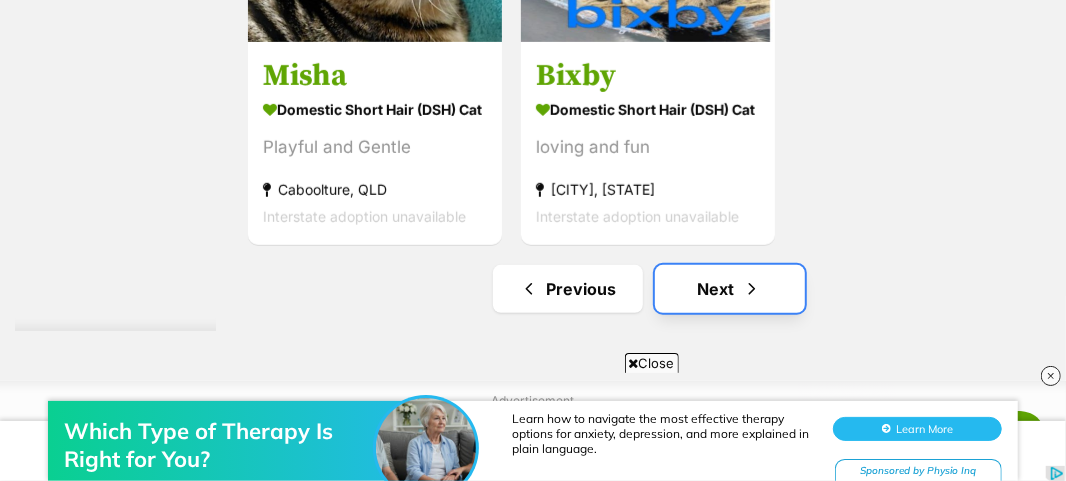 click at bounding box center (752, 289) 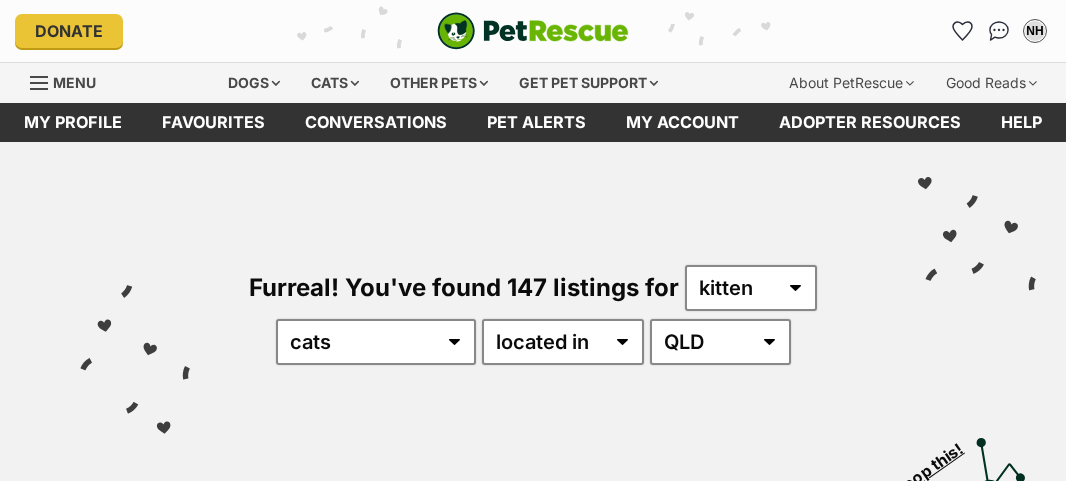 scroll, scrollTop: 0, scrollLeft: 0, axis: both 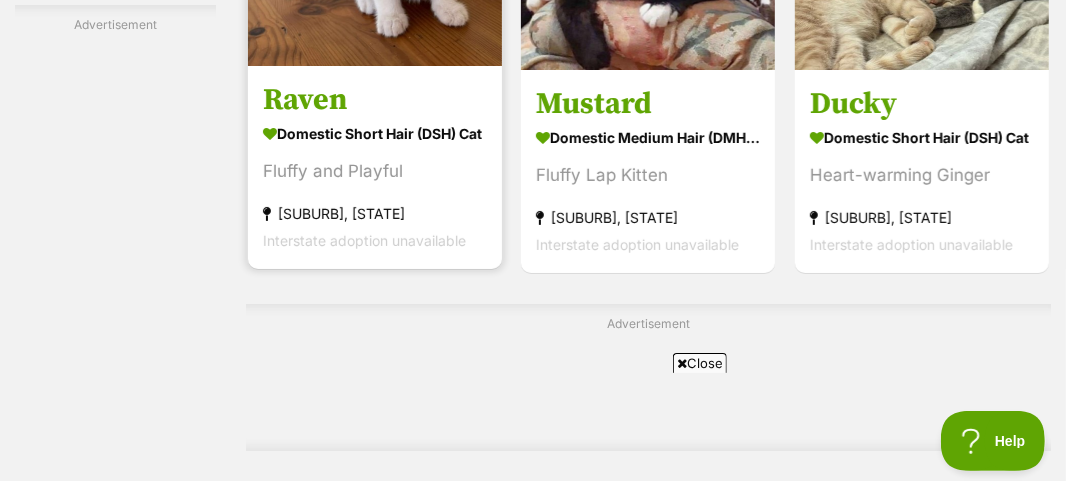 click at bounding box center (375, -61) 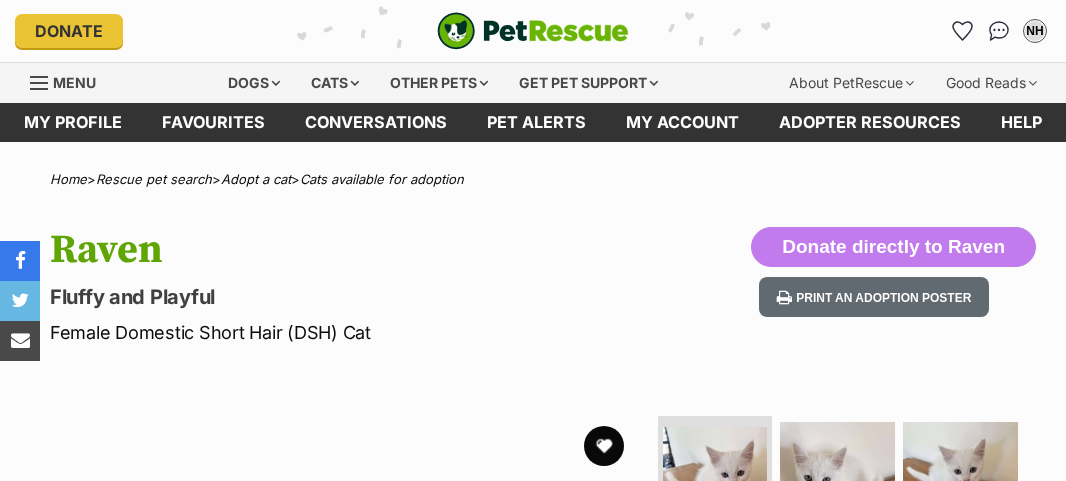 scroll, scrollTop: 0, scrollLeft: 0, axis: both 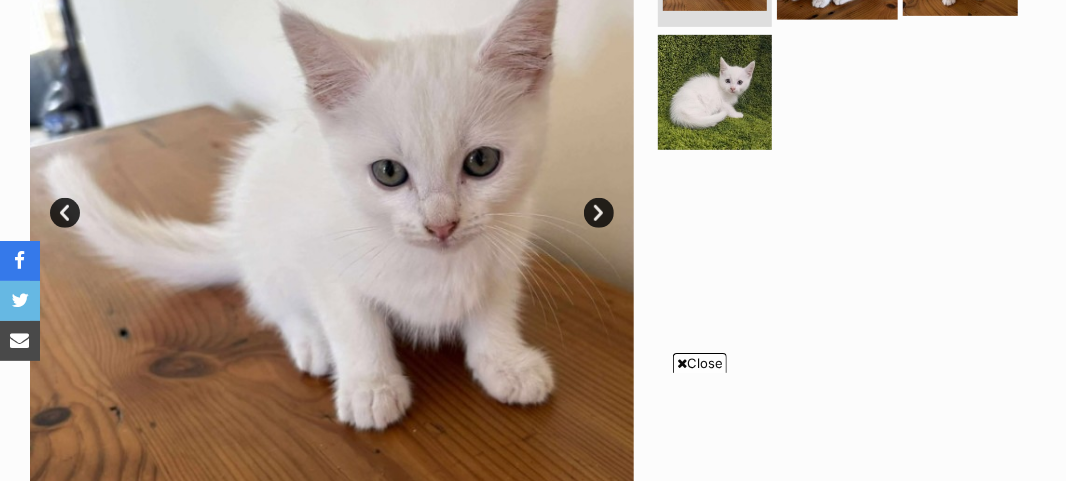 click at bounding box center (838, -41) 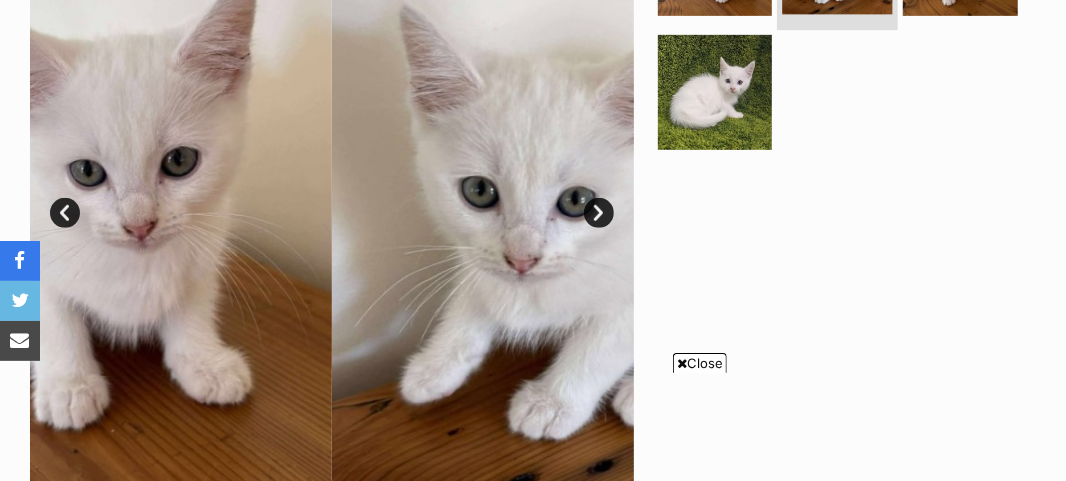scroll, scrollTop: 0, scrollLeft: 0, axis: both 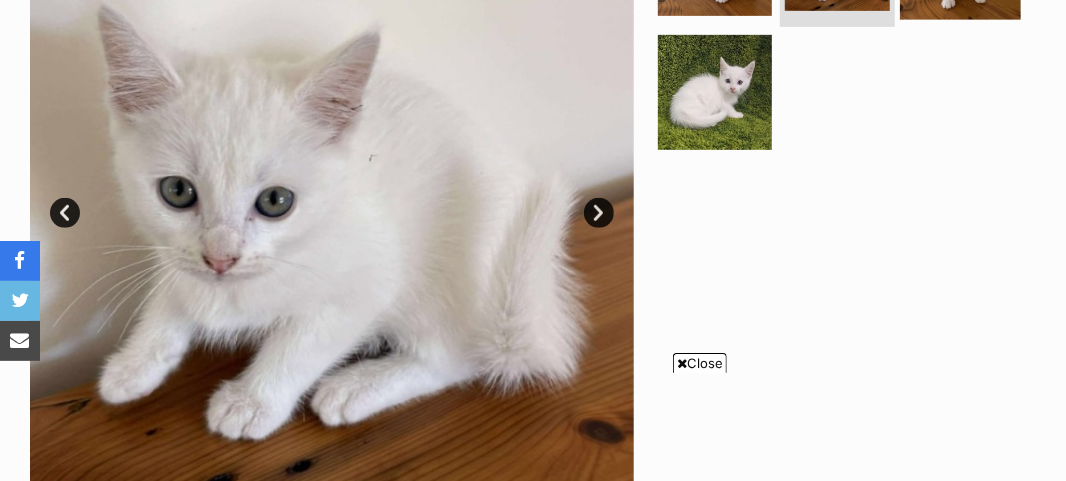 click at bounding box center [960, -41] 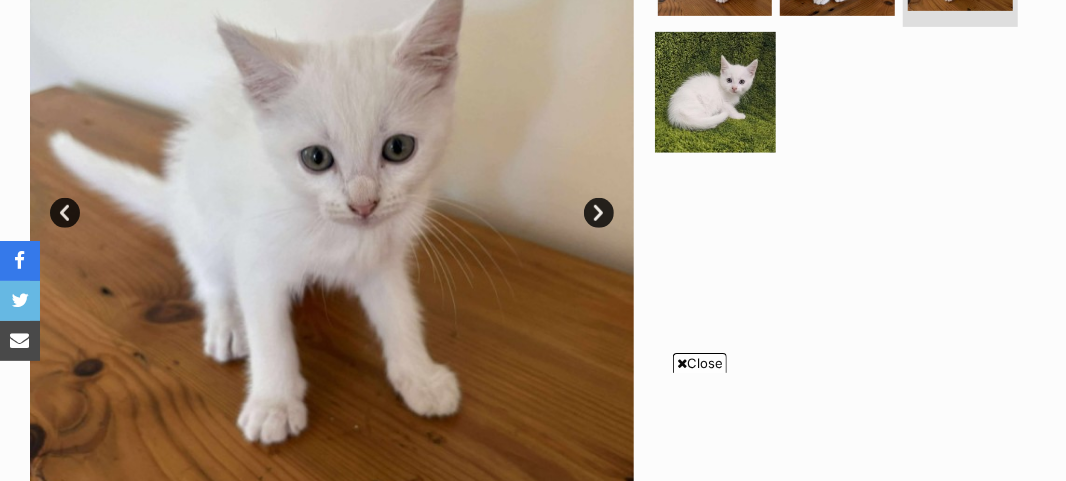 click at bounding box center [715, 92] 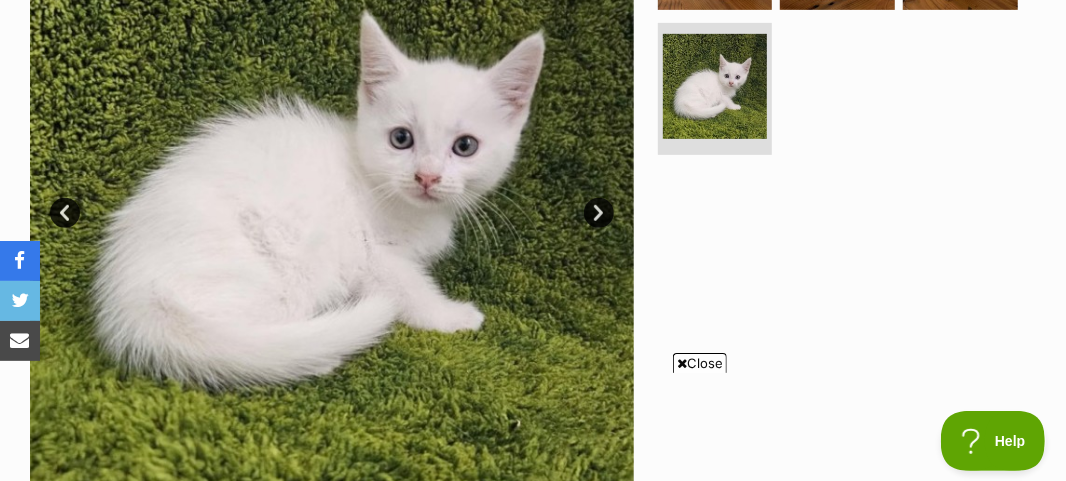 scroll, scrollTop: 0, scrollLeft: 0, axis: both 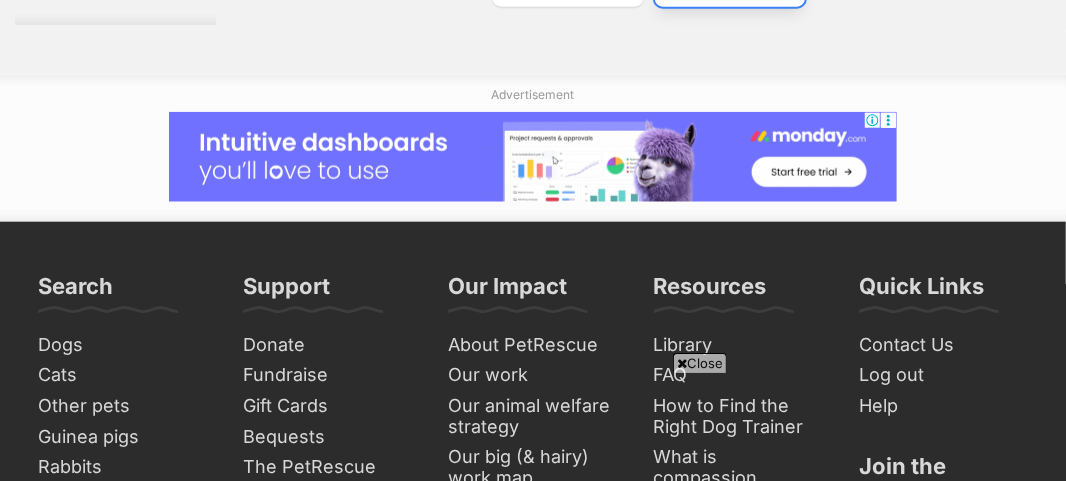 click on "Next" at bounding box center [730, -17] 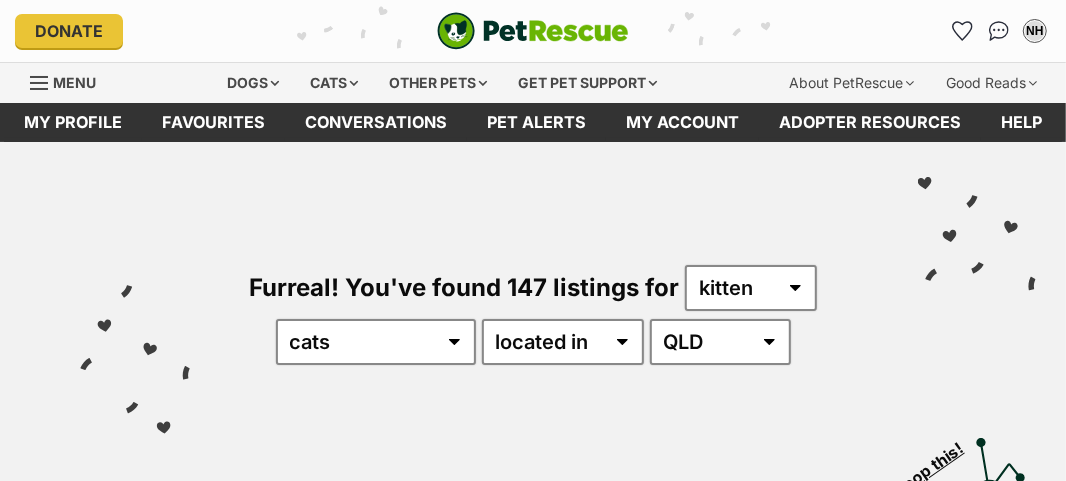 scroll, scrollTop: 0, scrollLeft: 0, axis: both 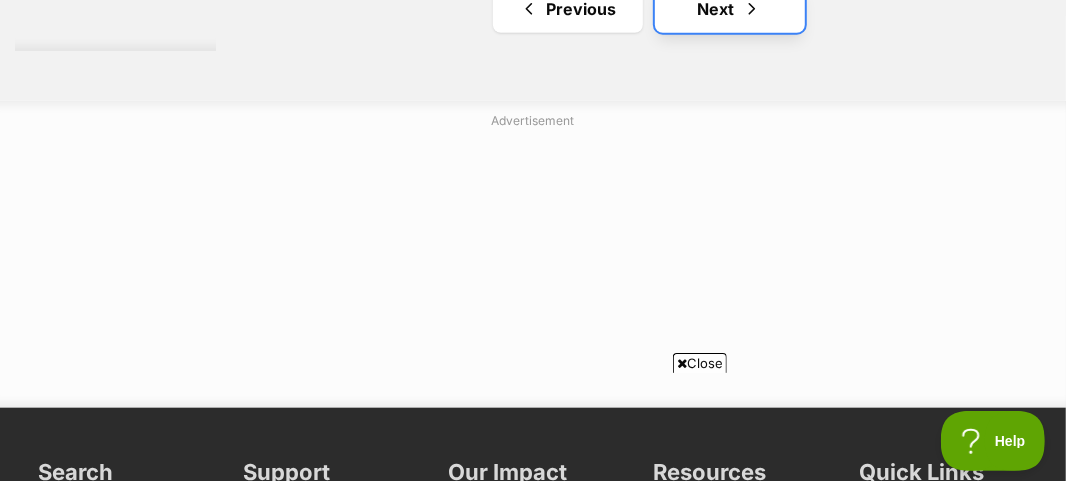 click on "Next" at bounding box center (730, 9) 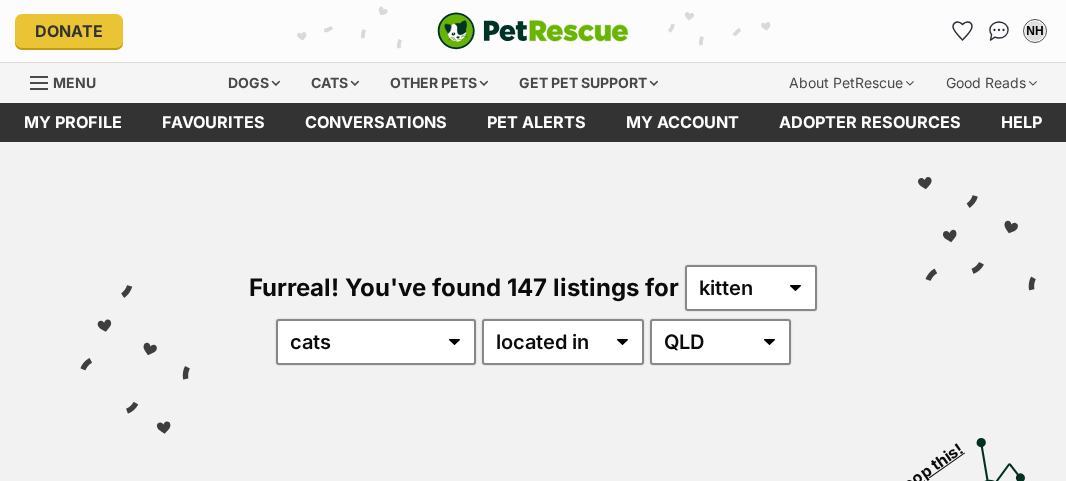 scroll, scrollTop: 0, scrollLeft: 0, axis: both 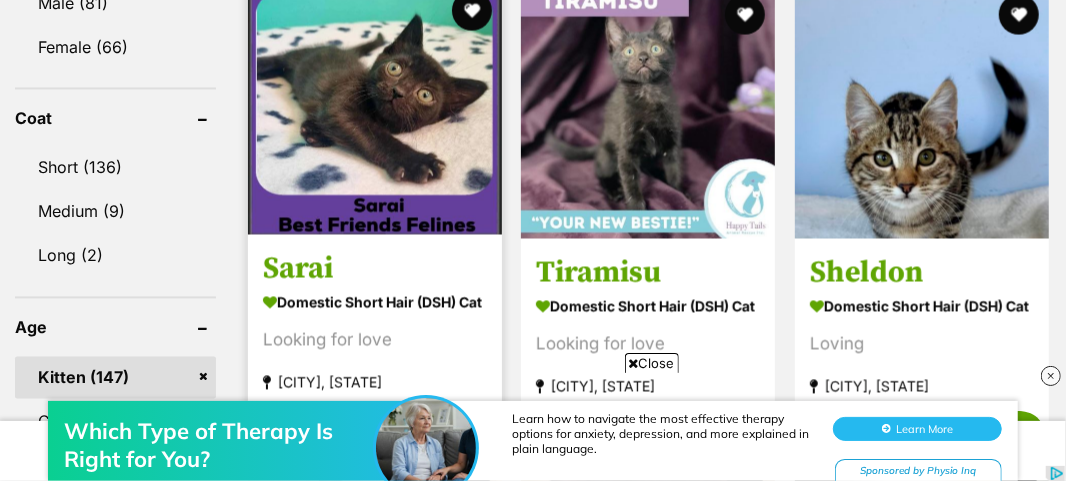 click at bounding box center [375, 108] 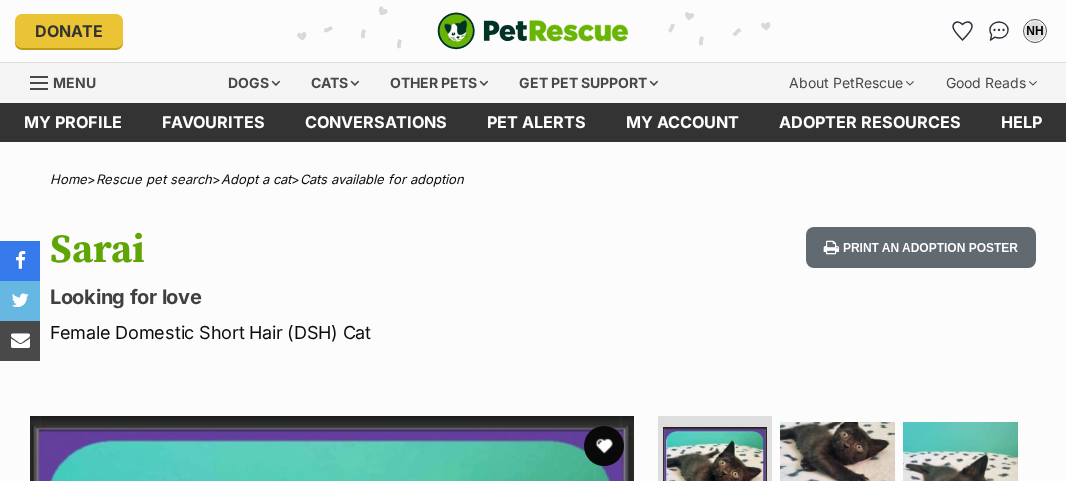 scroll, scrollTop: 0, scrollLeft: 0, axis: both 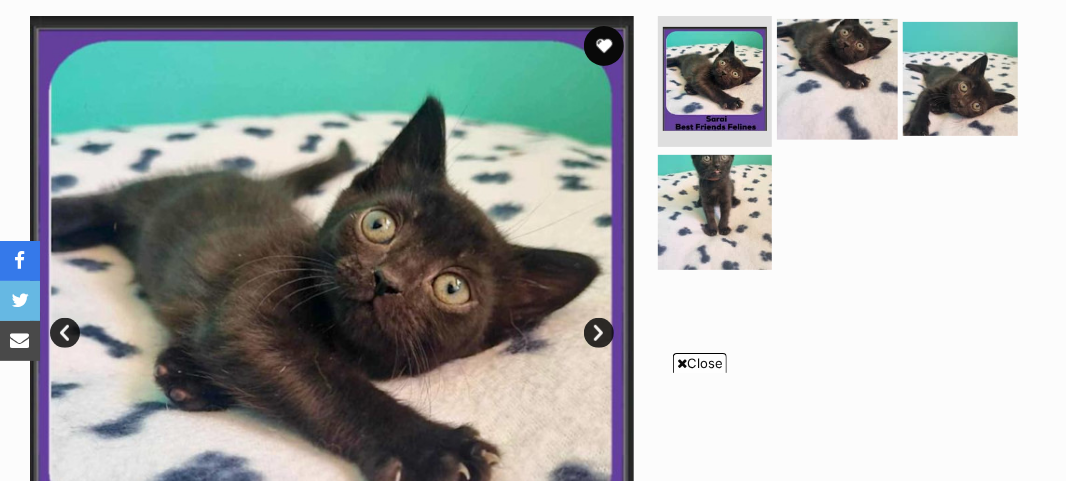 click at bounding box center (838, 79) 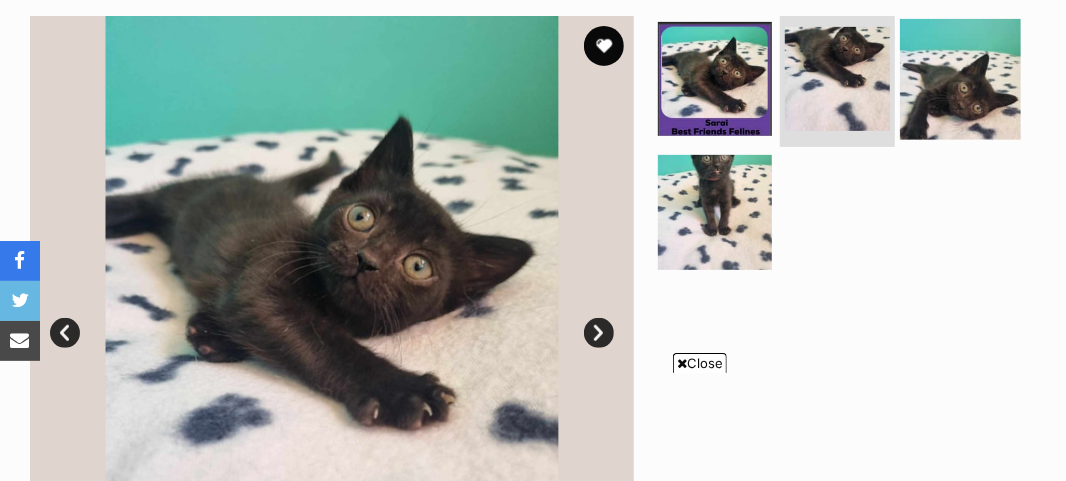 click at bounding box center [960, 79] 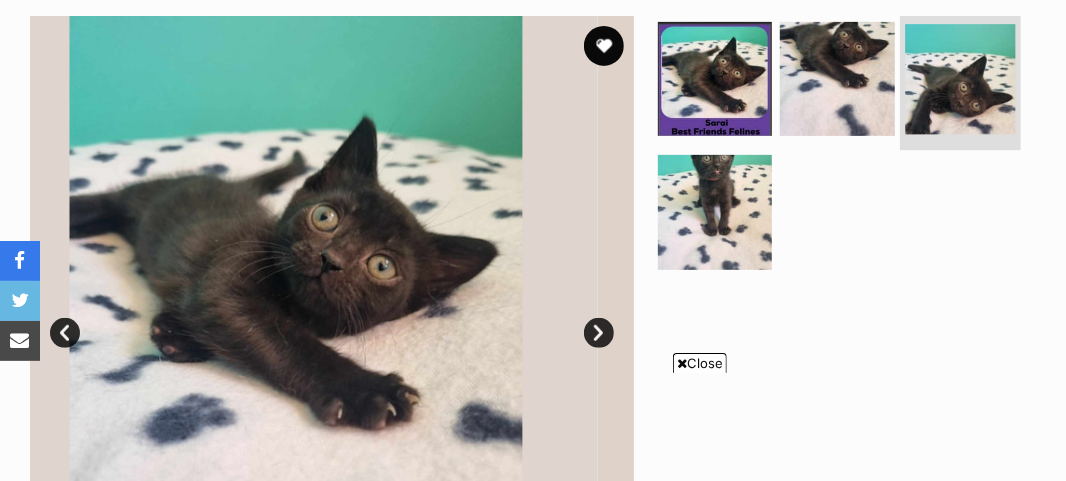scroll, scrollTop: 0, scrollLeft: 0, axis: both 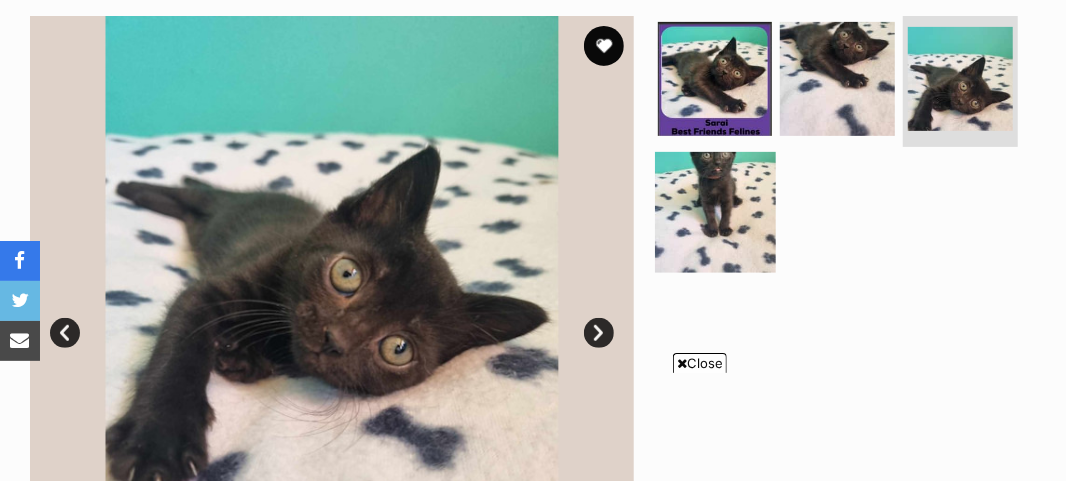 click at bounding box center [715, 212] 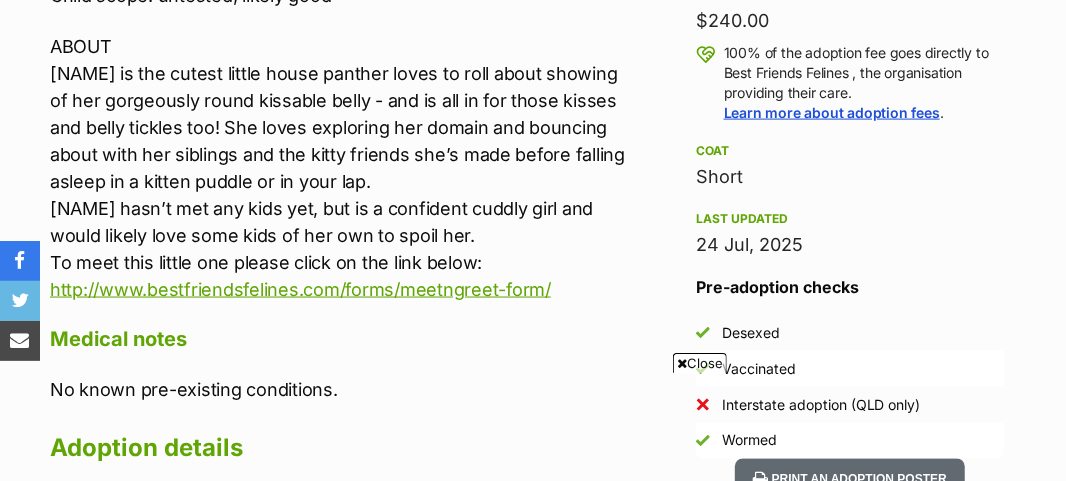 scroll, scrollTop: 1479, scrollLeft: 0, axis: vertical 